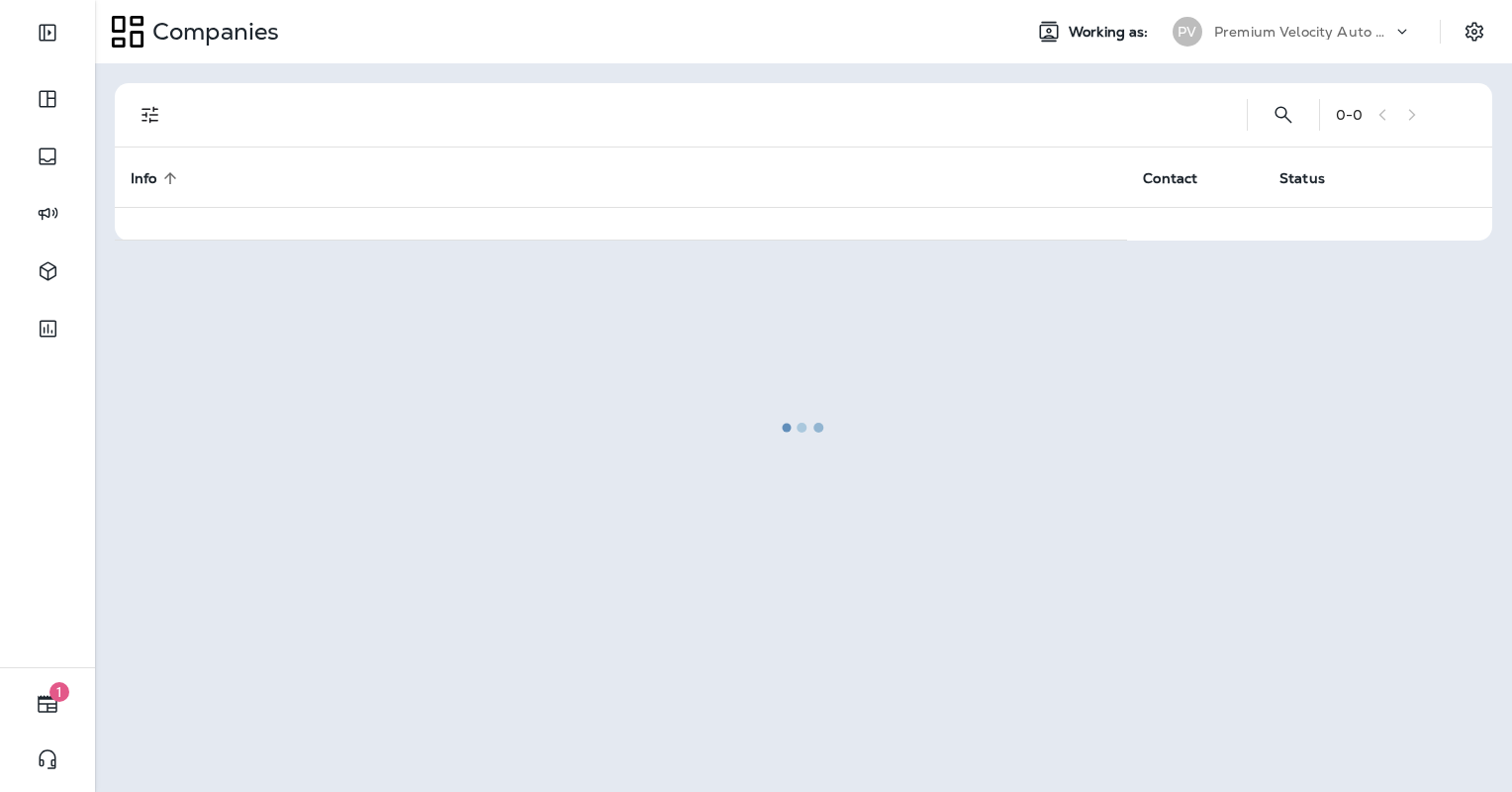 scroll, scrollTop: 0, scrollLeft: 0, axis: both 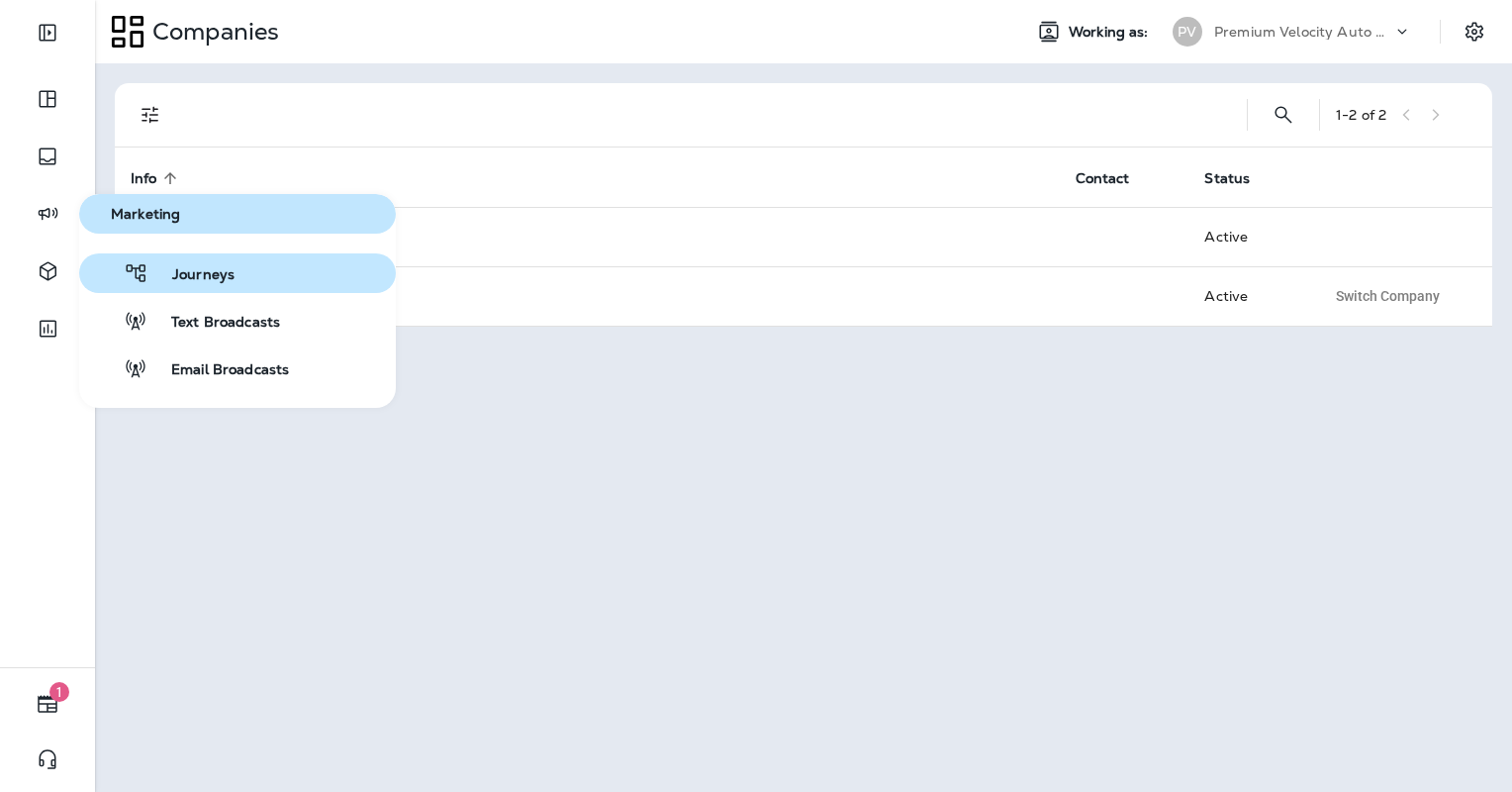 click on "Journeys" at bounding box center (191, 275) 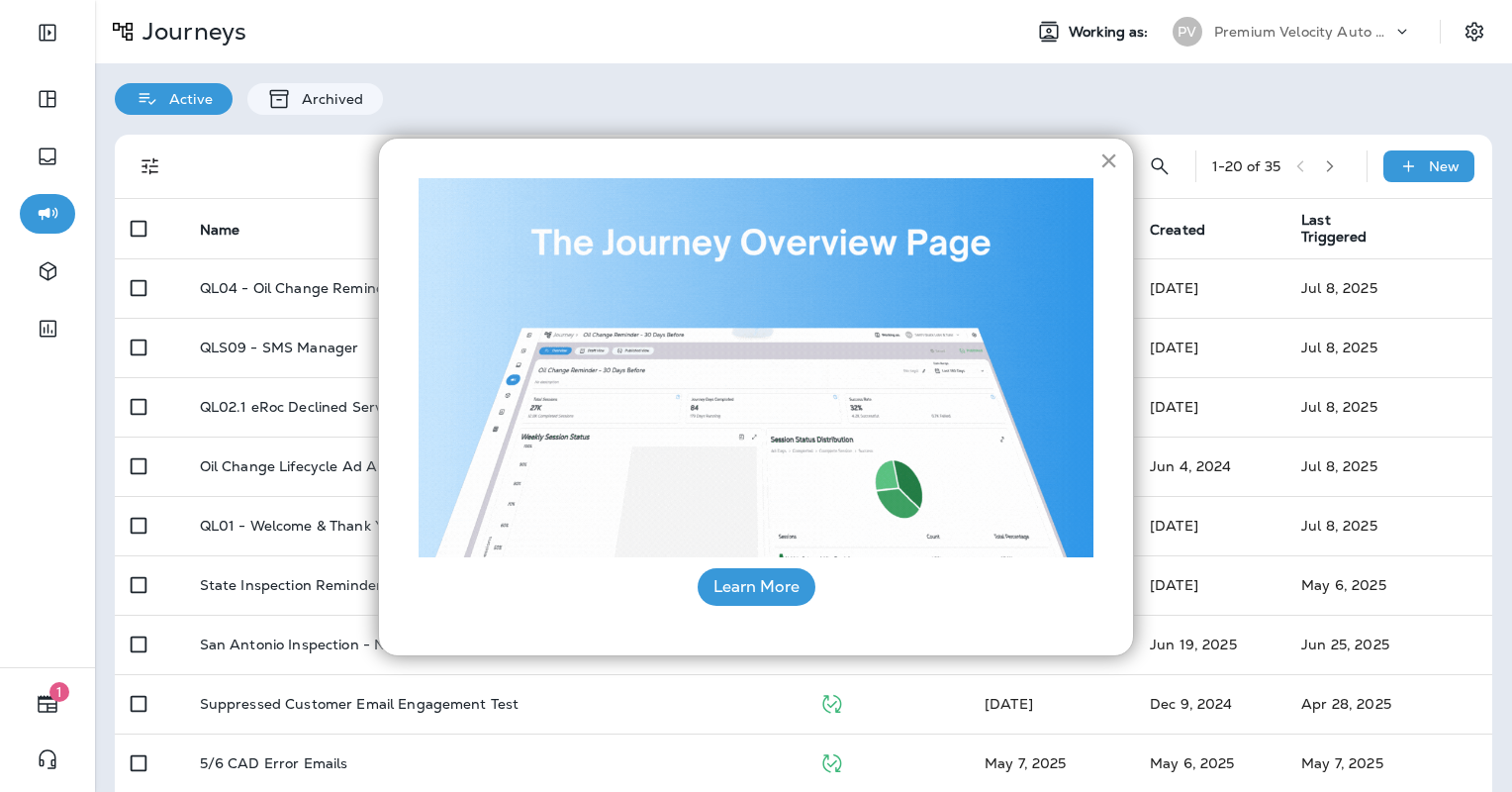 click on "×" at bounding box center [1108, 160] 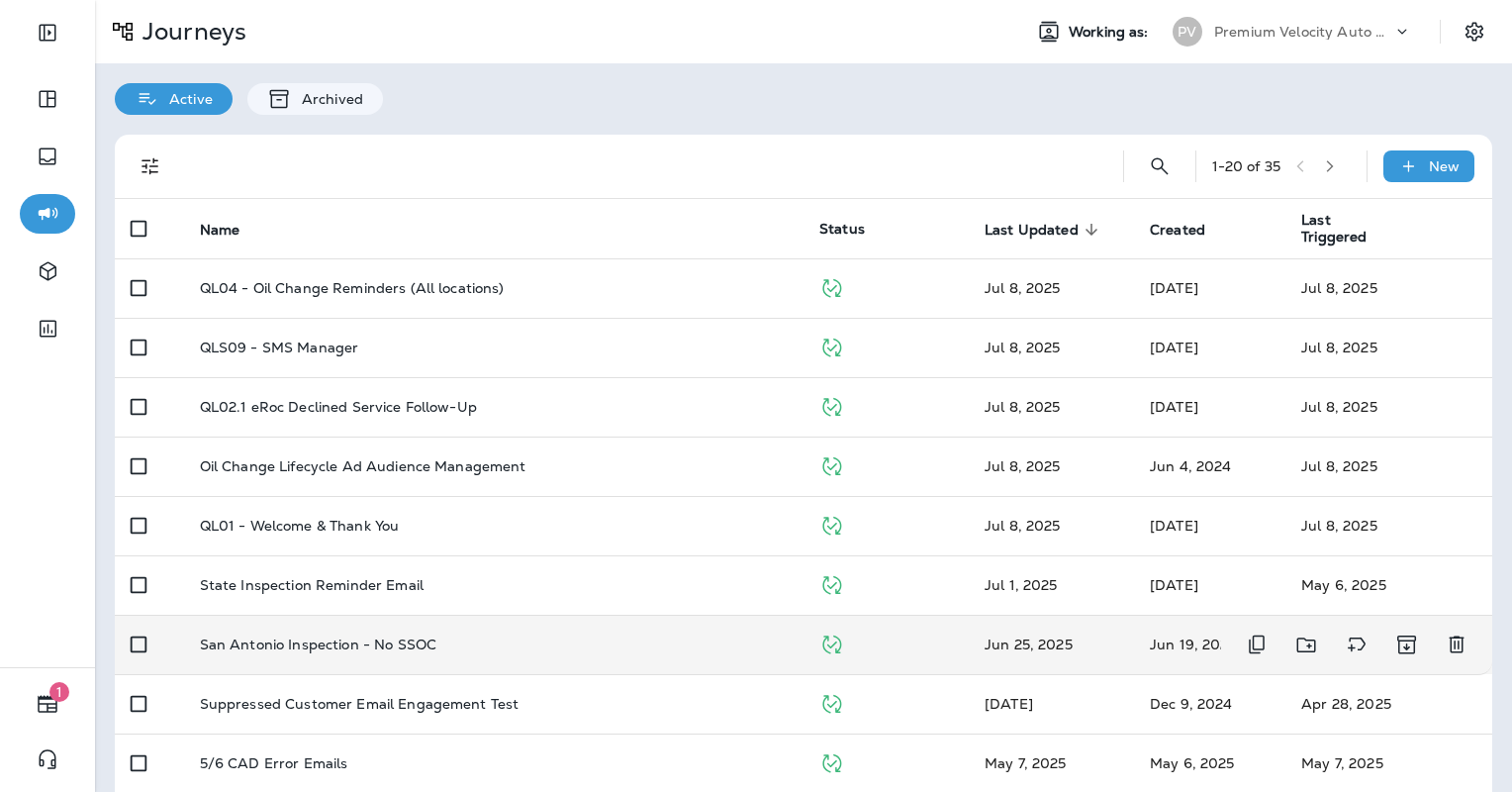 click on "San Antonio Inspection - No SSOC" at bounding box center (494, 288) 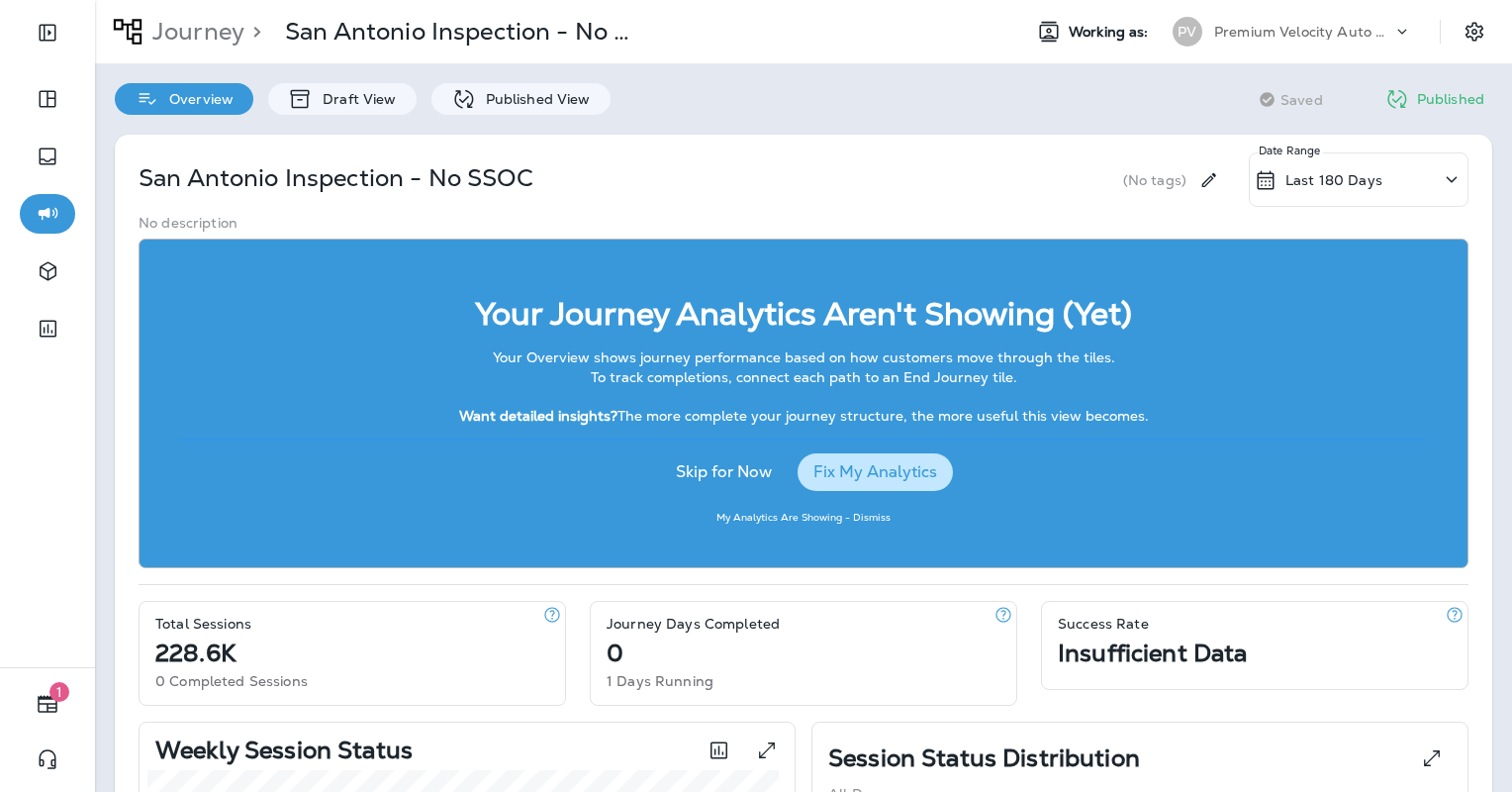 click on "San Antonio Inspection - No SSOC (No tags)     Last 180 Days   Date Range   No description Your Journey Analytics Aren't Showing (Yet) Your Overview shows journey performance based on how customers move through the tiles. To track completions, connect each path to an End Journey tile. Want detailed insights?  The more complete your journey structure, the more useful this view becomes. Skip for Now Fix My Analytics My Analytics Are Showing - Dismiss   Total Sessions   228.6K     0 Completed Sessions   Journey Days Completed   0     1 Days Running   Success Rate   Insufficient Data             Weekly Session Status Success Failure Ongoing Not Applicable Stopped Paused Session Status Distribution All Days Days Count Total Percentage   Incomplete 228,576 100.0 %  Grand Total: 228,576   100% Revision History  Revision Status Published Published By Stopped/Closed/Paused Quick Actions Revision # 2 Draft    --  --  -- Revision # 1 Published     Jun 25, 2025 11:54 AM Monica Snell  -- Segments  Templates  x2" at bounding box center (803, 937) 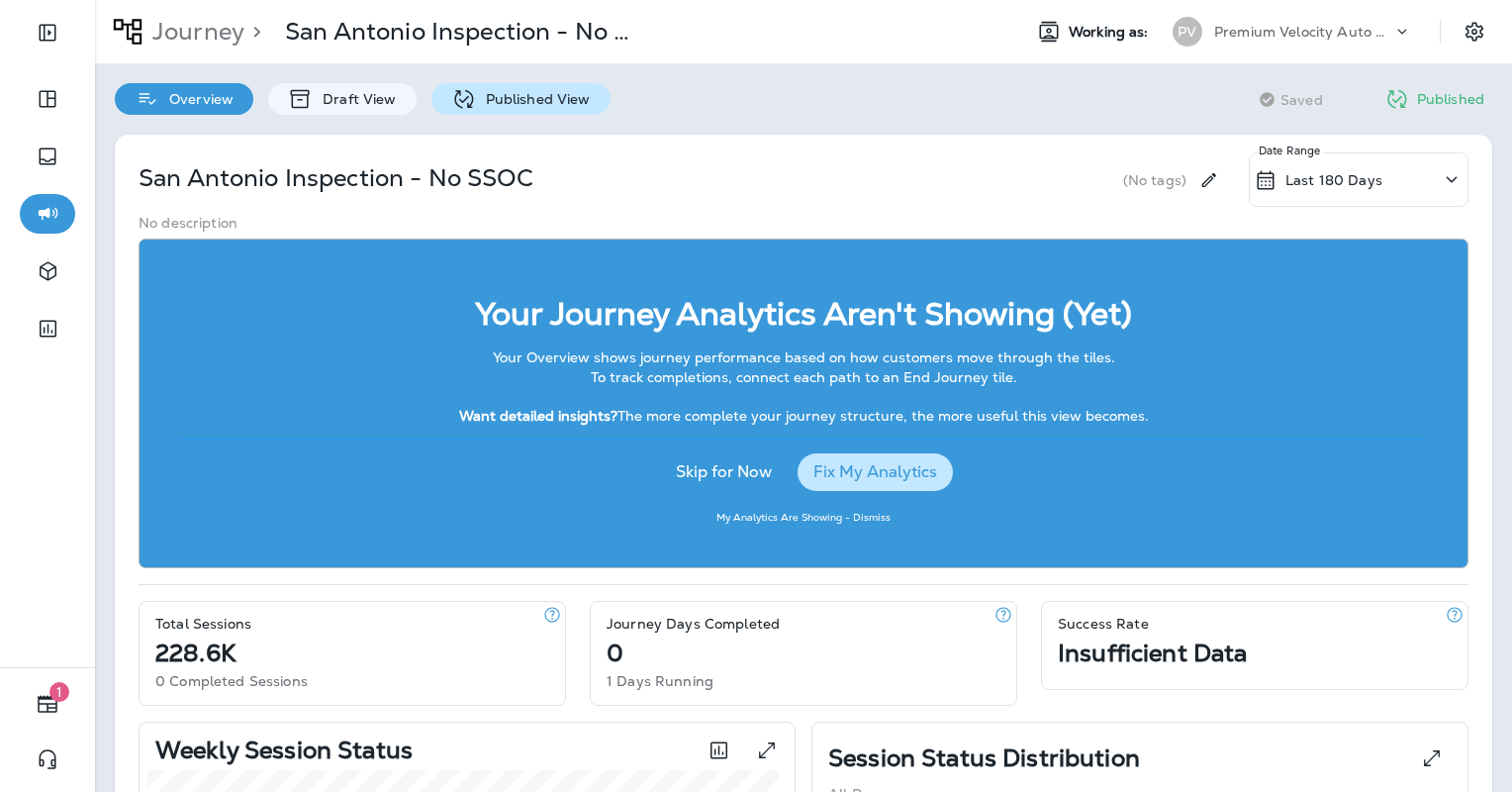 click on "Published View" at bounding box center [354, 99] 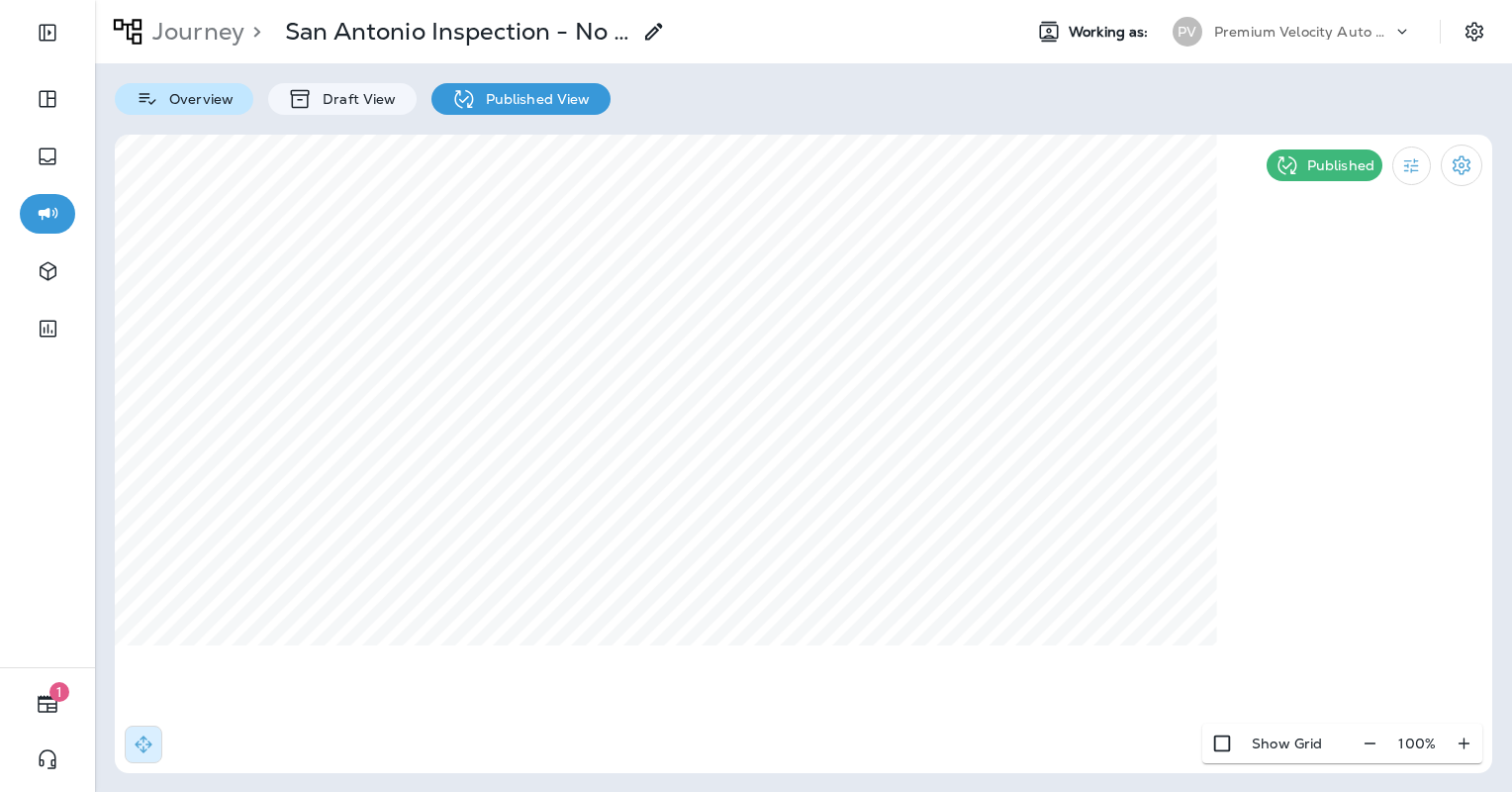 click on "Overview" at bounding box center [196, 99] 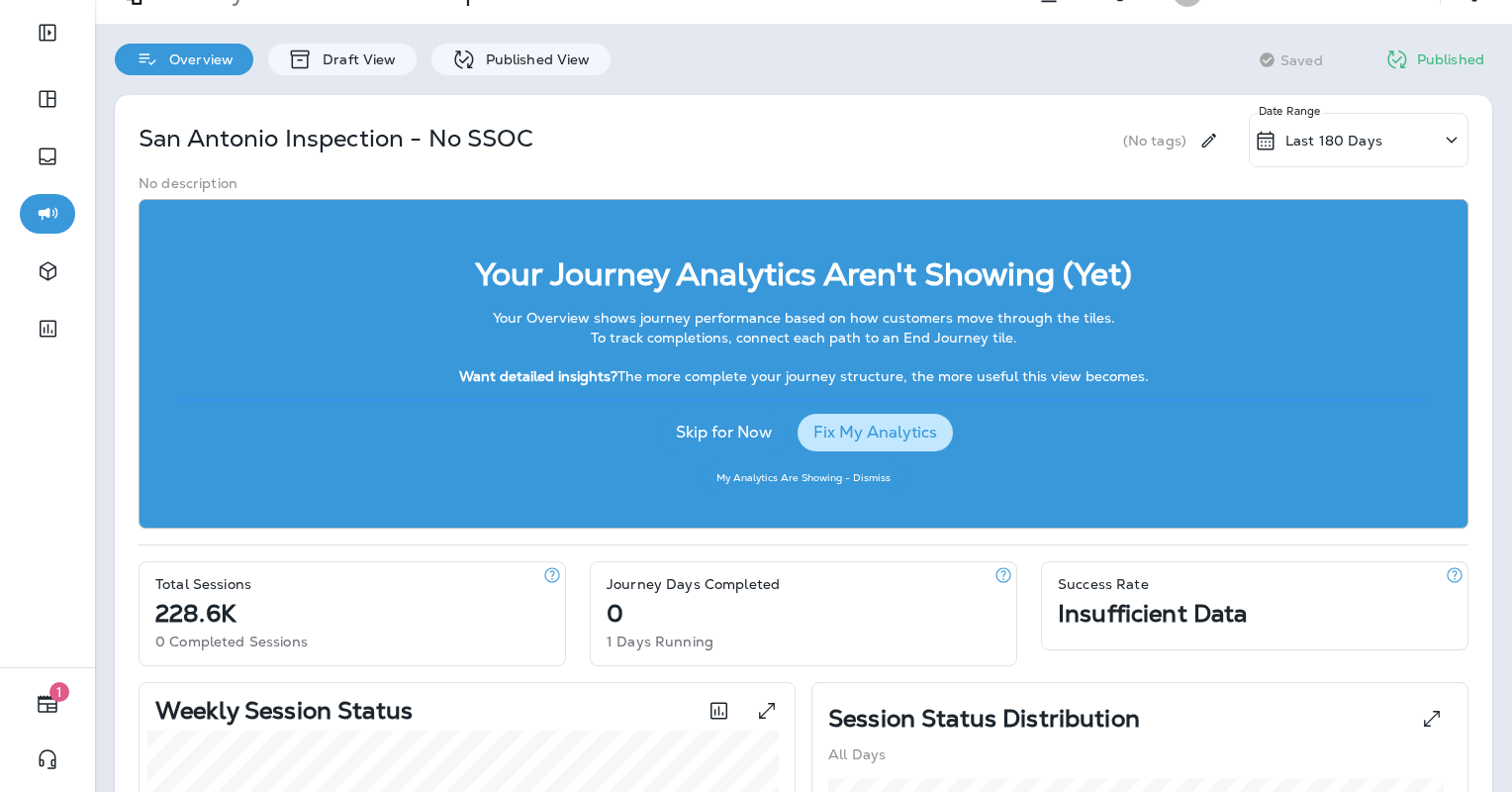 scroll, scrollTop: 0, scrollLeft: 0, axis: both 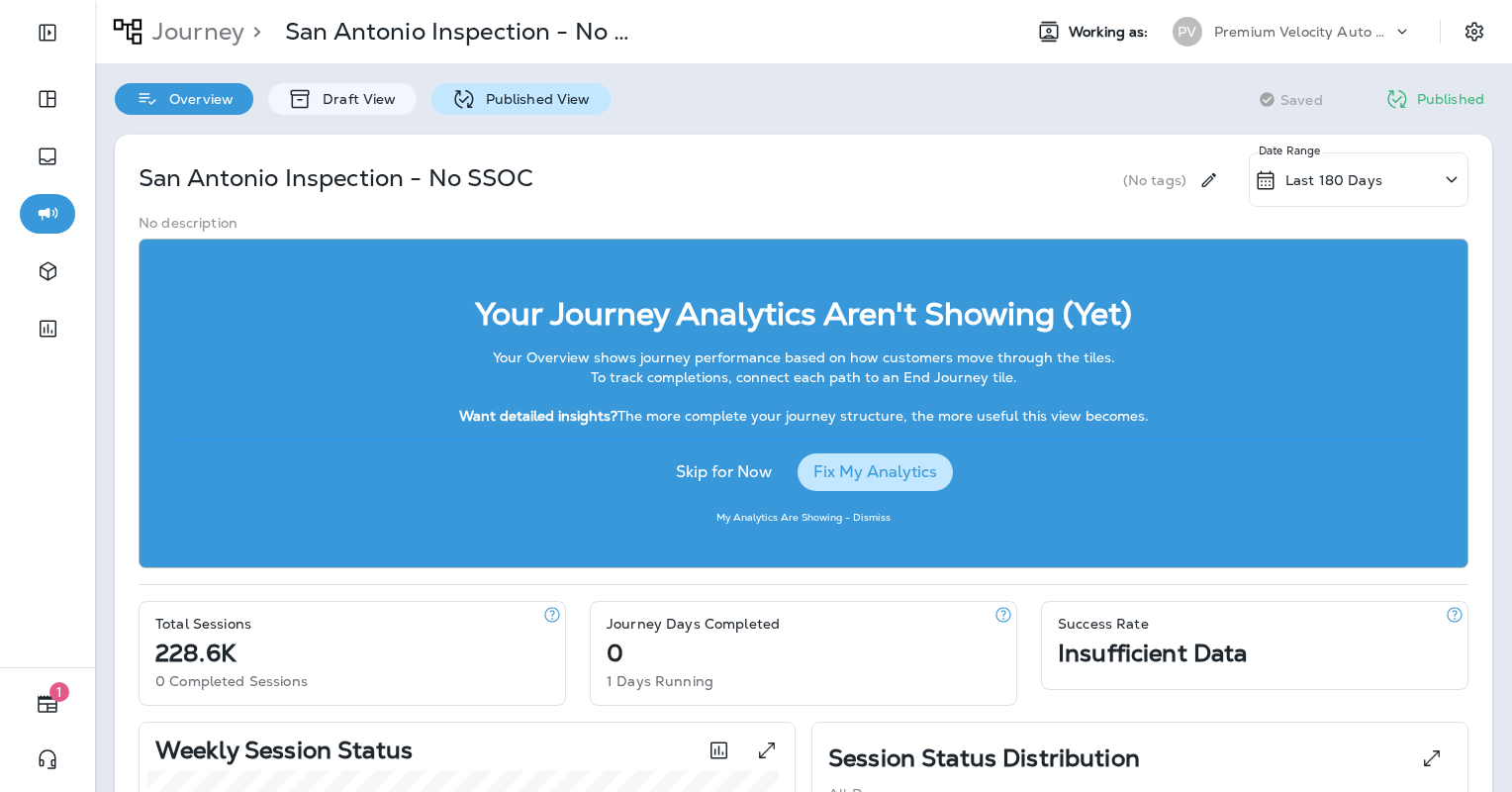 click on "Published View" at bounding box center [354, 99] 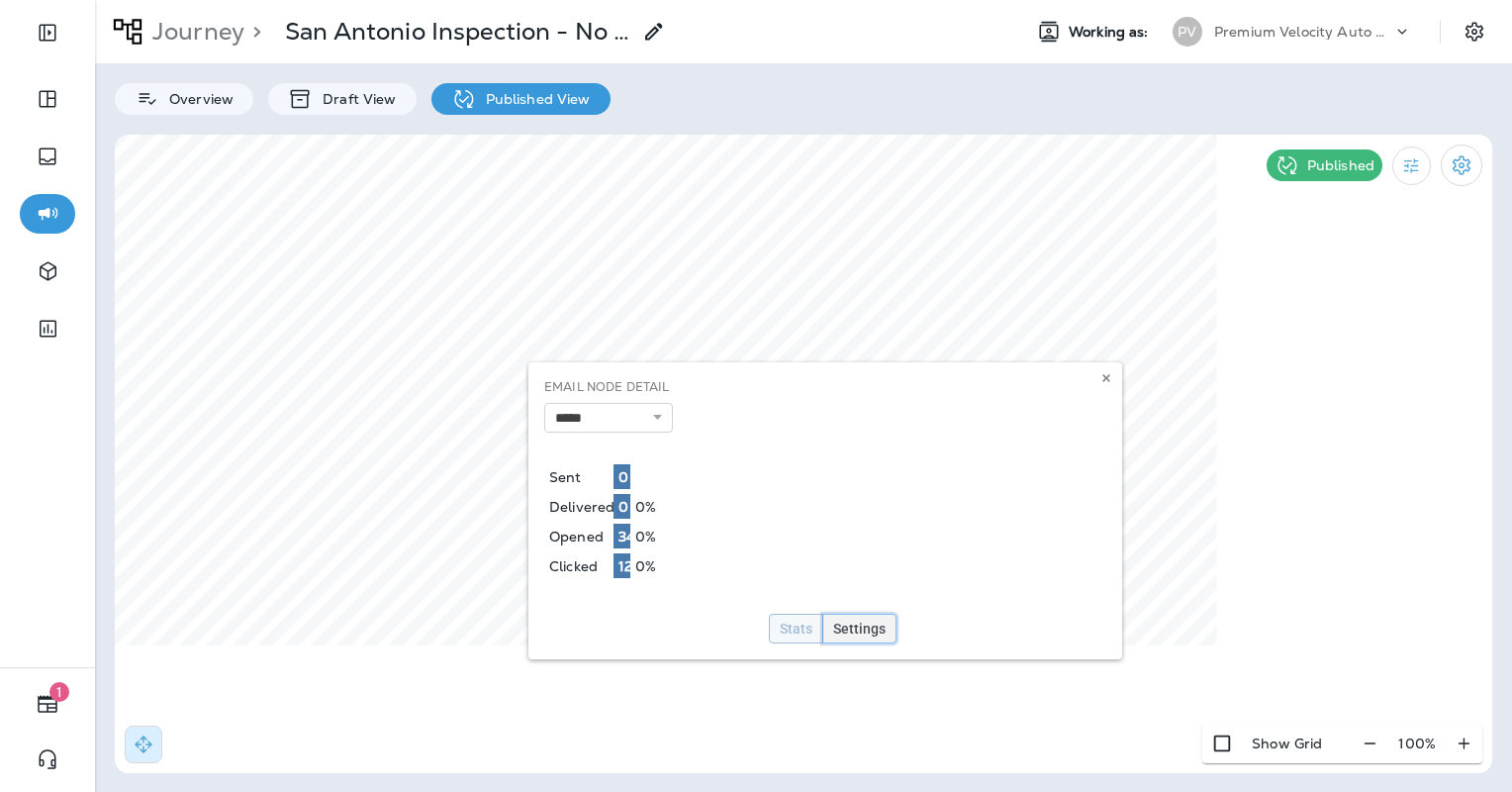 click on "Settings" at bounding box center (796, 629) 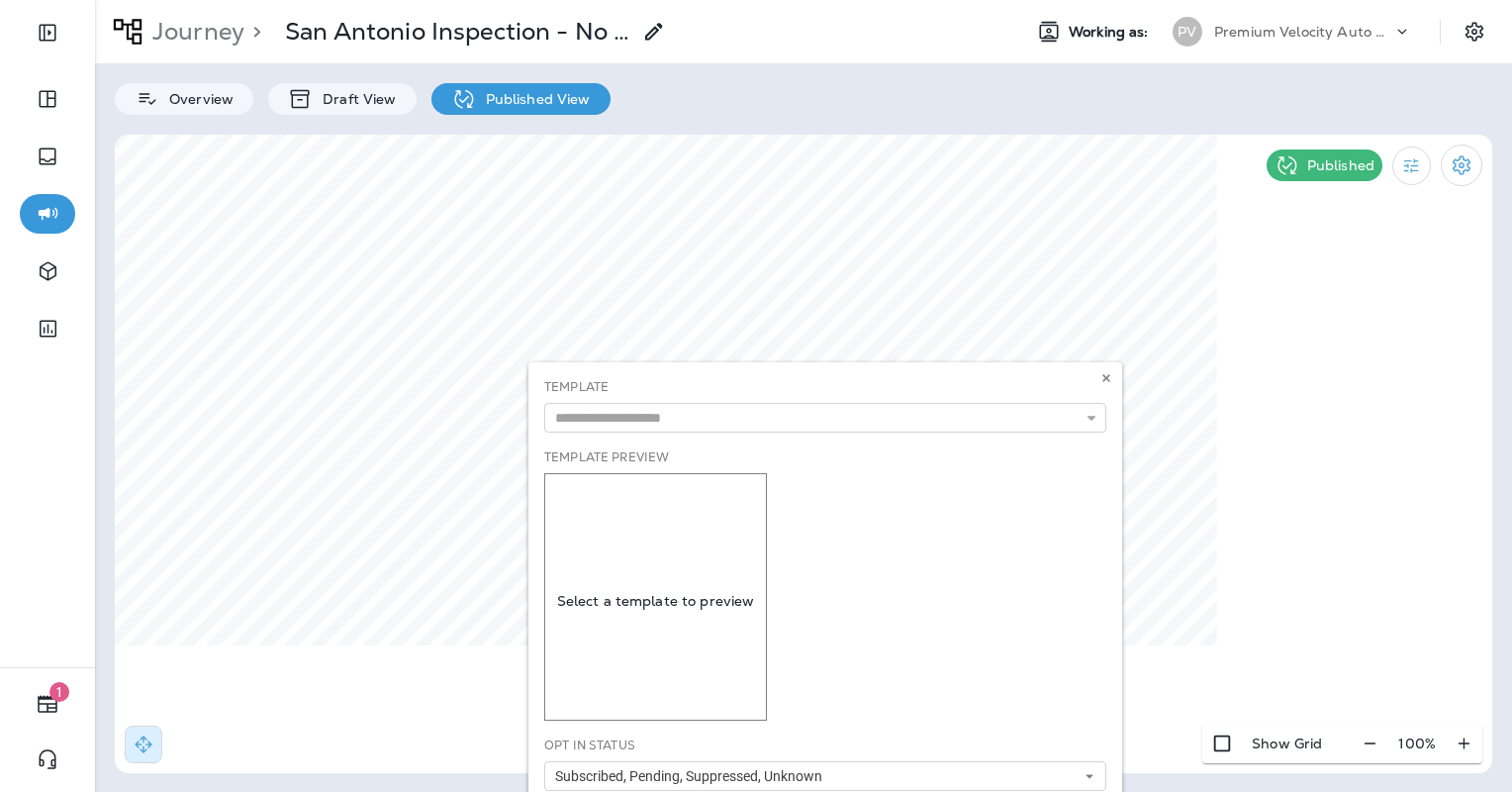 click on "Template 1004 Portland Customer Appreciation Event 1009 Portland Customer Appreciation Event 1016 Tigard, OR Customer Appreciation Event 1060 Permanently Closed 1113 Columbia Customer Appreciation Event 1116 Jefferson City Customer Appreciation Event 1150 Arlington Customer Appreciation Event 1150 Arlington TX CAD 2025 1153 Grand Re-Opening Event 1153 Temporarily Closed - Construction (draft) Template Preview Select a template to preview Opt In Status   Subscribed, Pending, Suppressed, Unknown Subscribed Pending Suppressed Unknown Google Analytics Campaign Title   Stats   Settings" at bounding box center (825, 652) 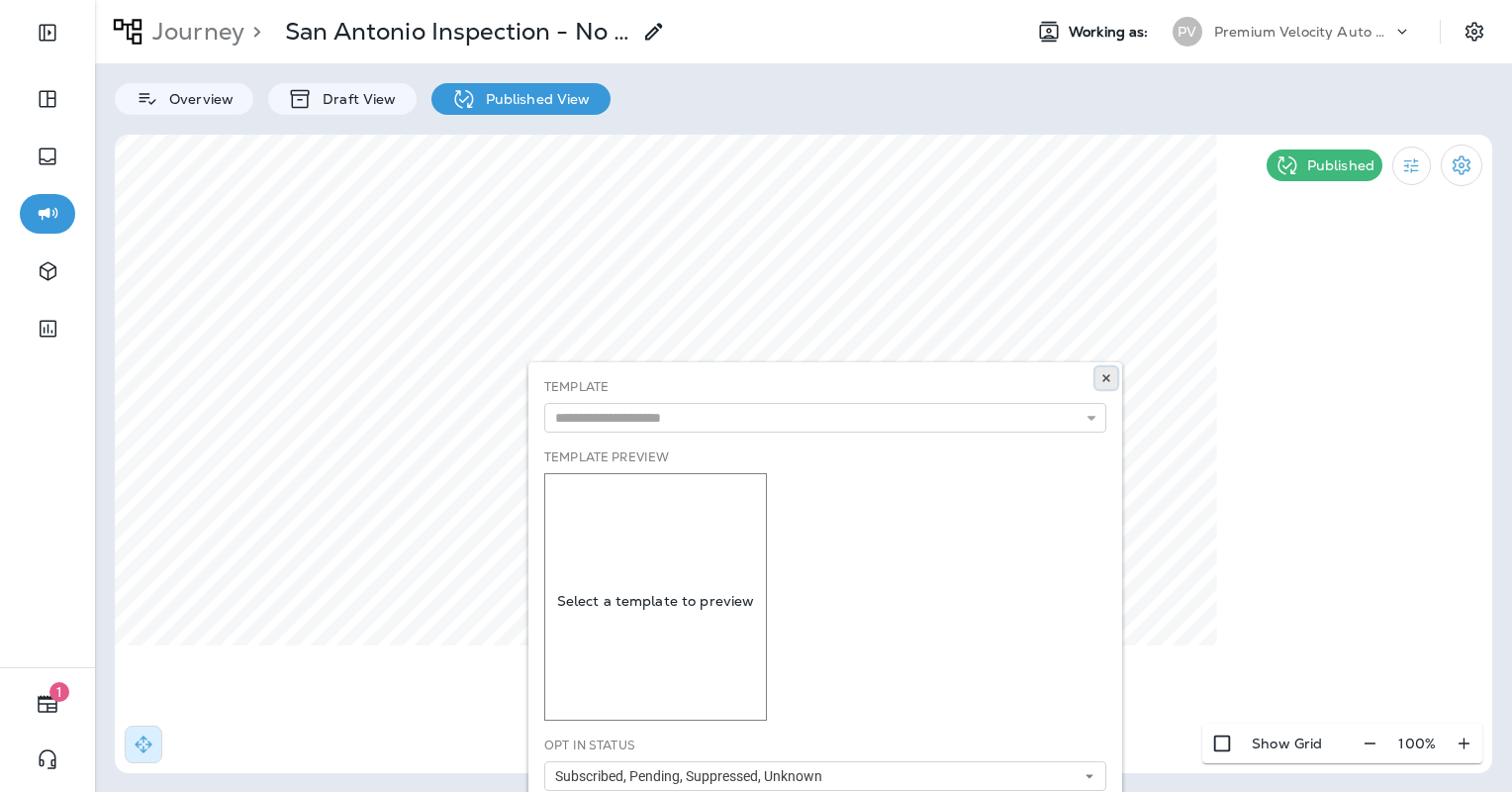 click at bounding box center [1106, 378] 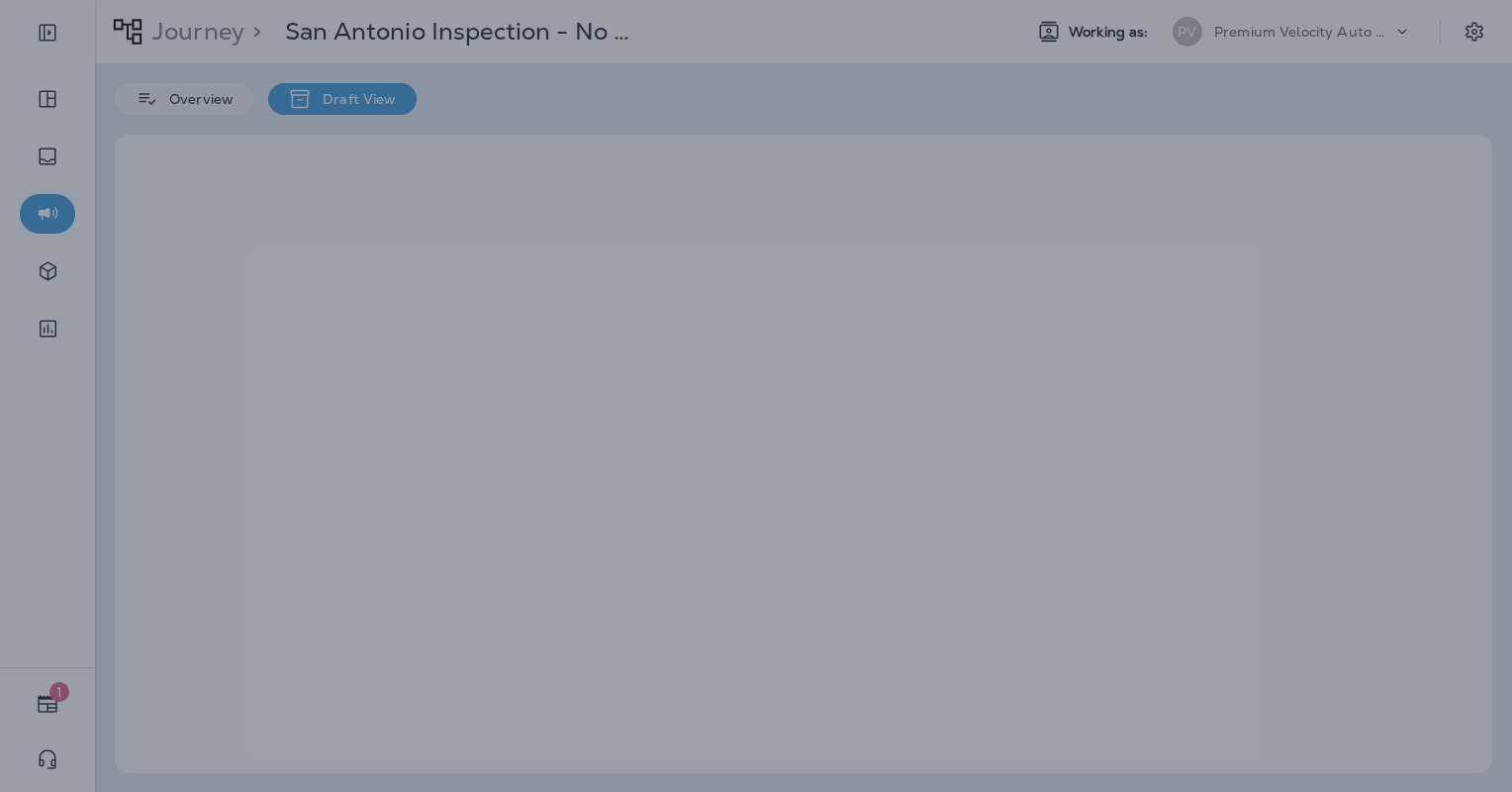 scroll, scrollTop: 0, scrollLeft: 0, axis: both 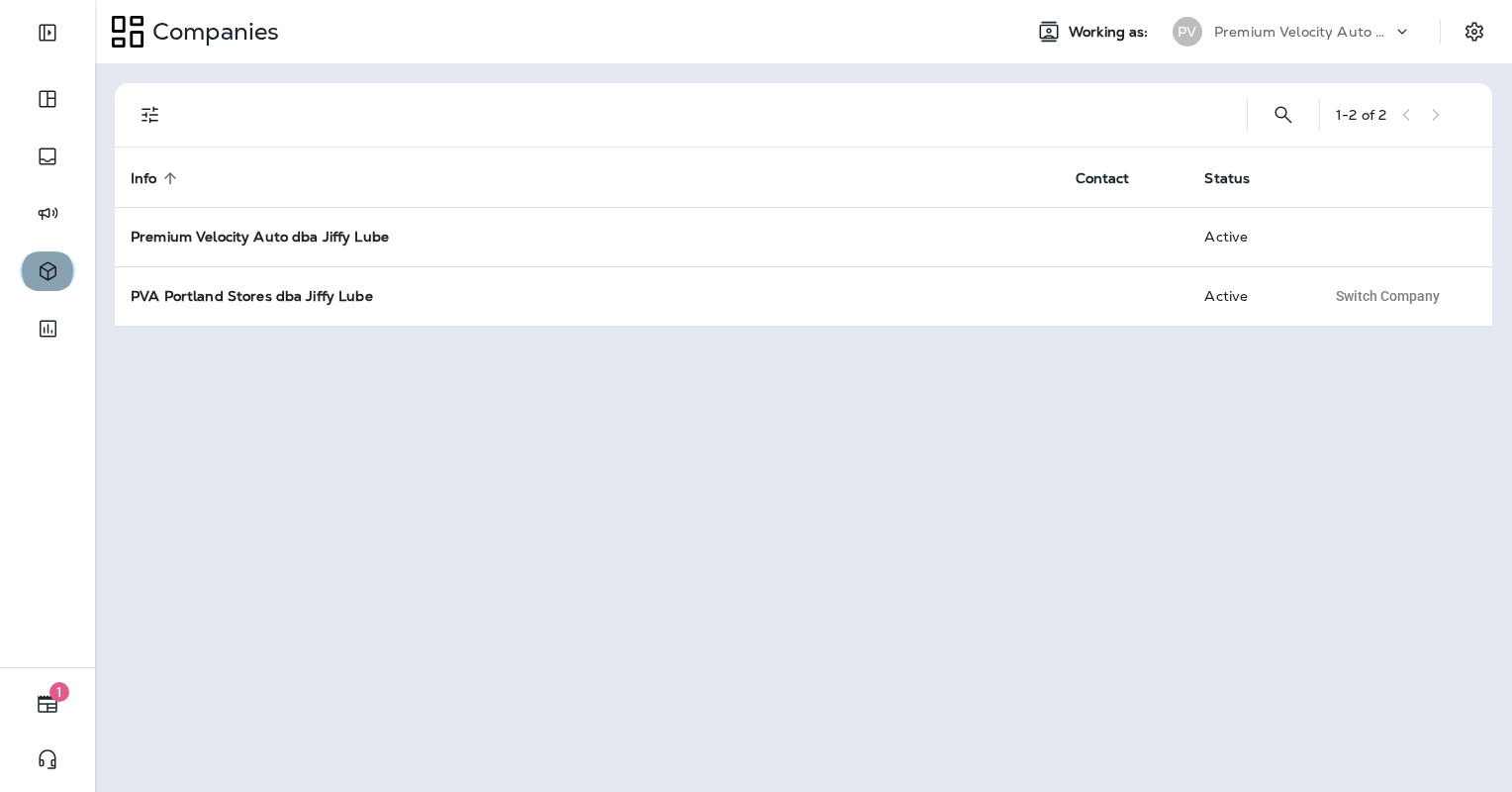 click at bounding box center (47, 99) 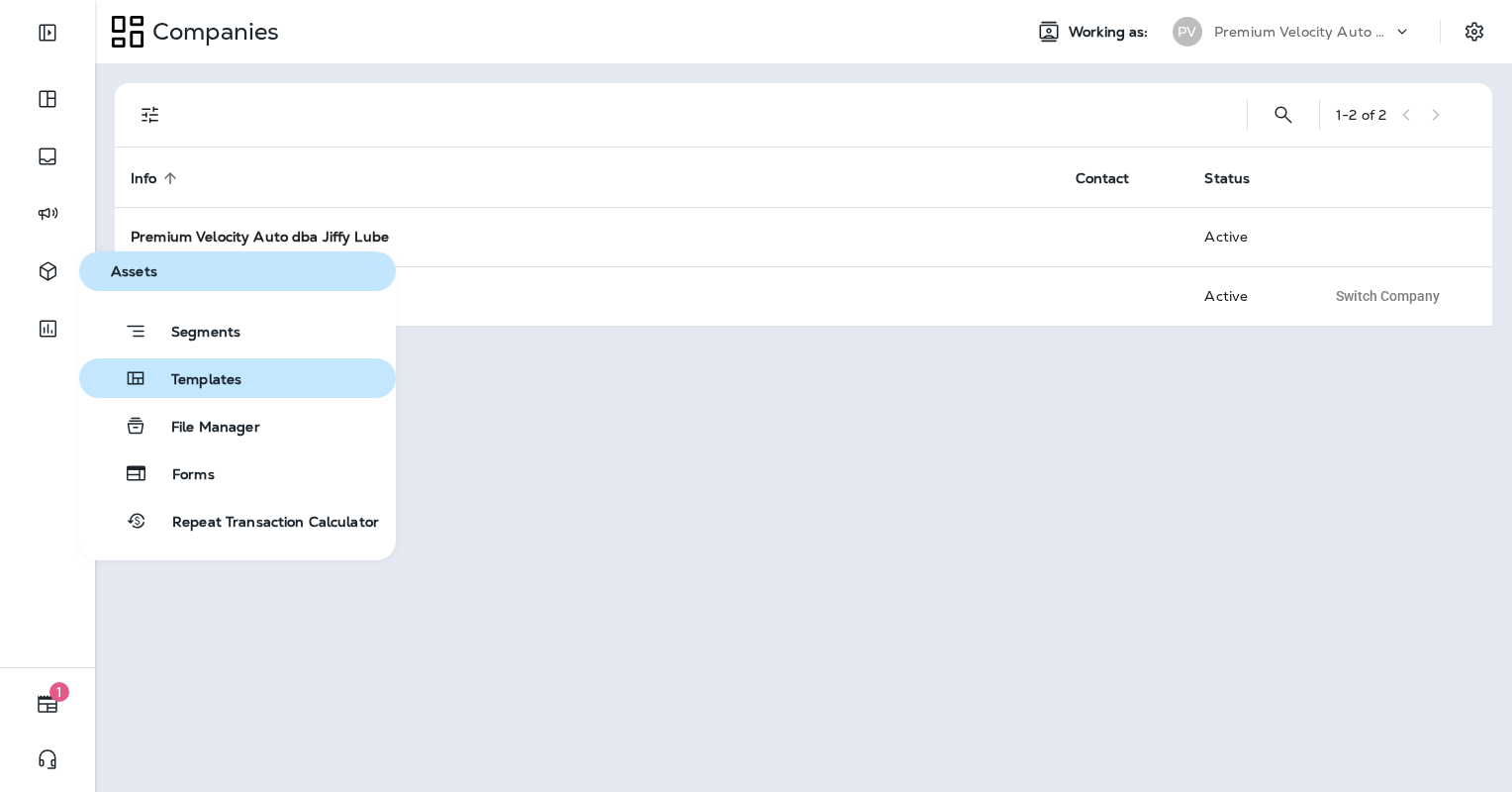 click on "Templates" at bounding box center (194, 334) 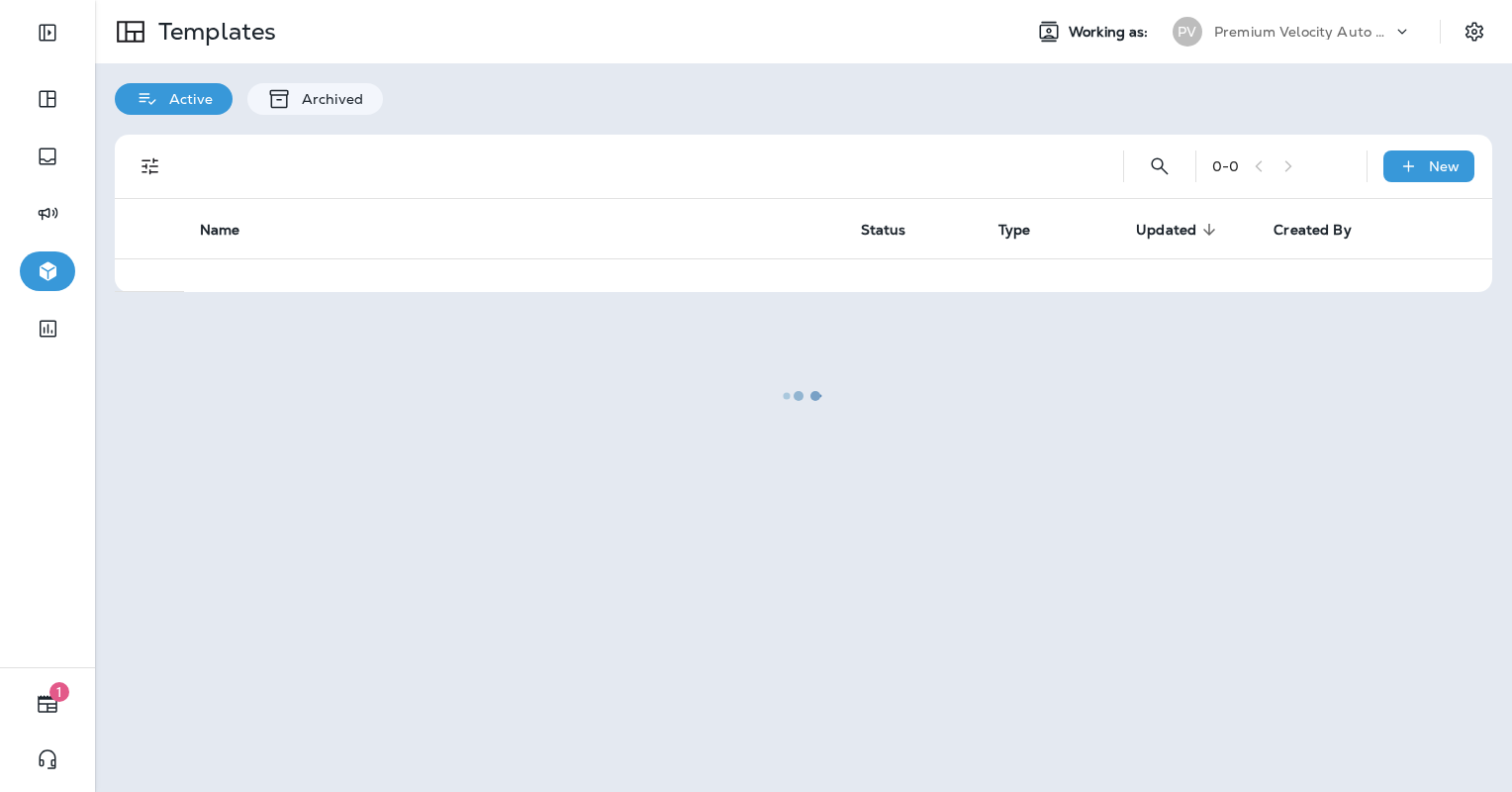 click at bounding box center [803, 396] 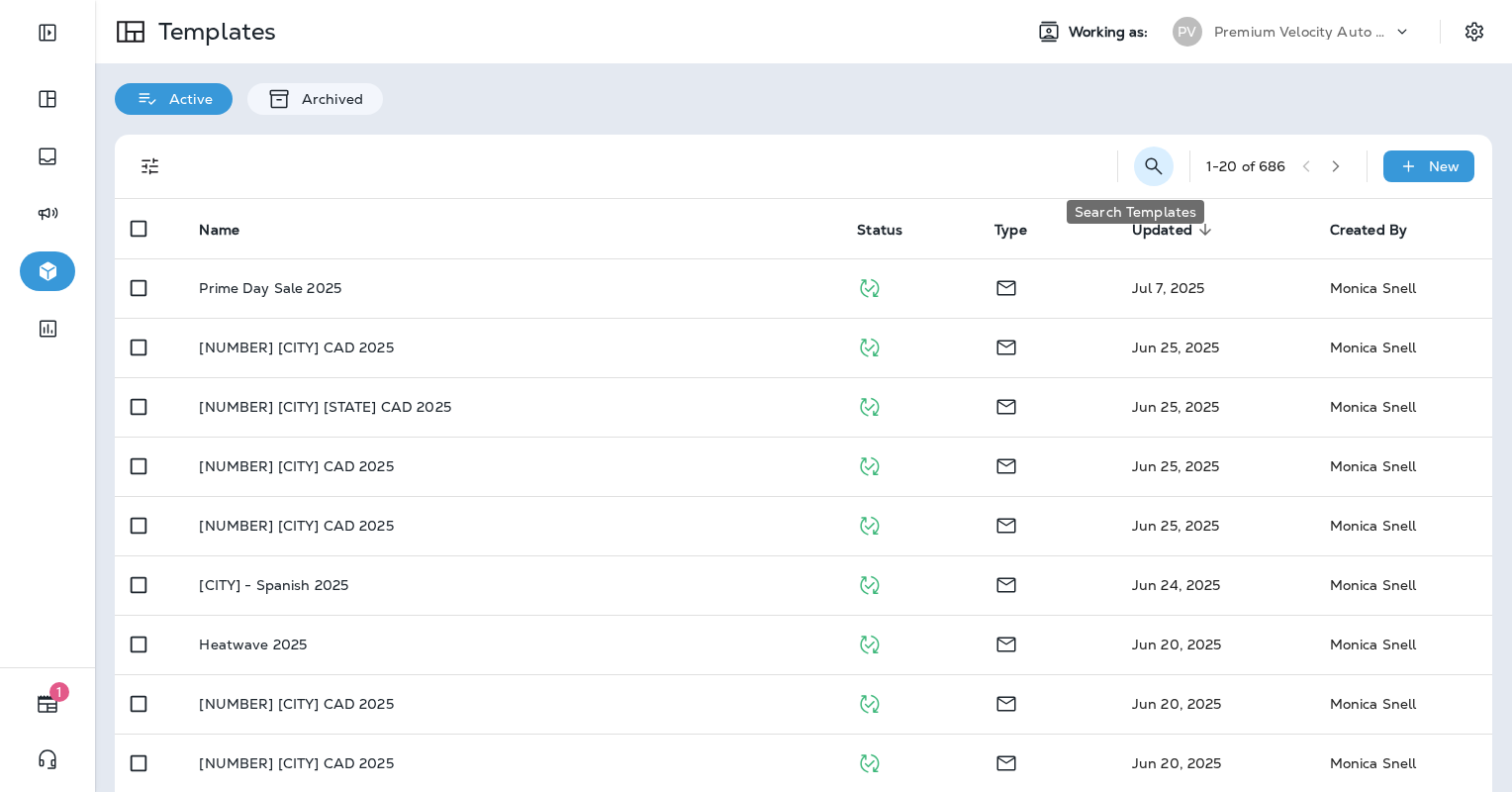 click at bounding box center [1154, 166] 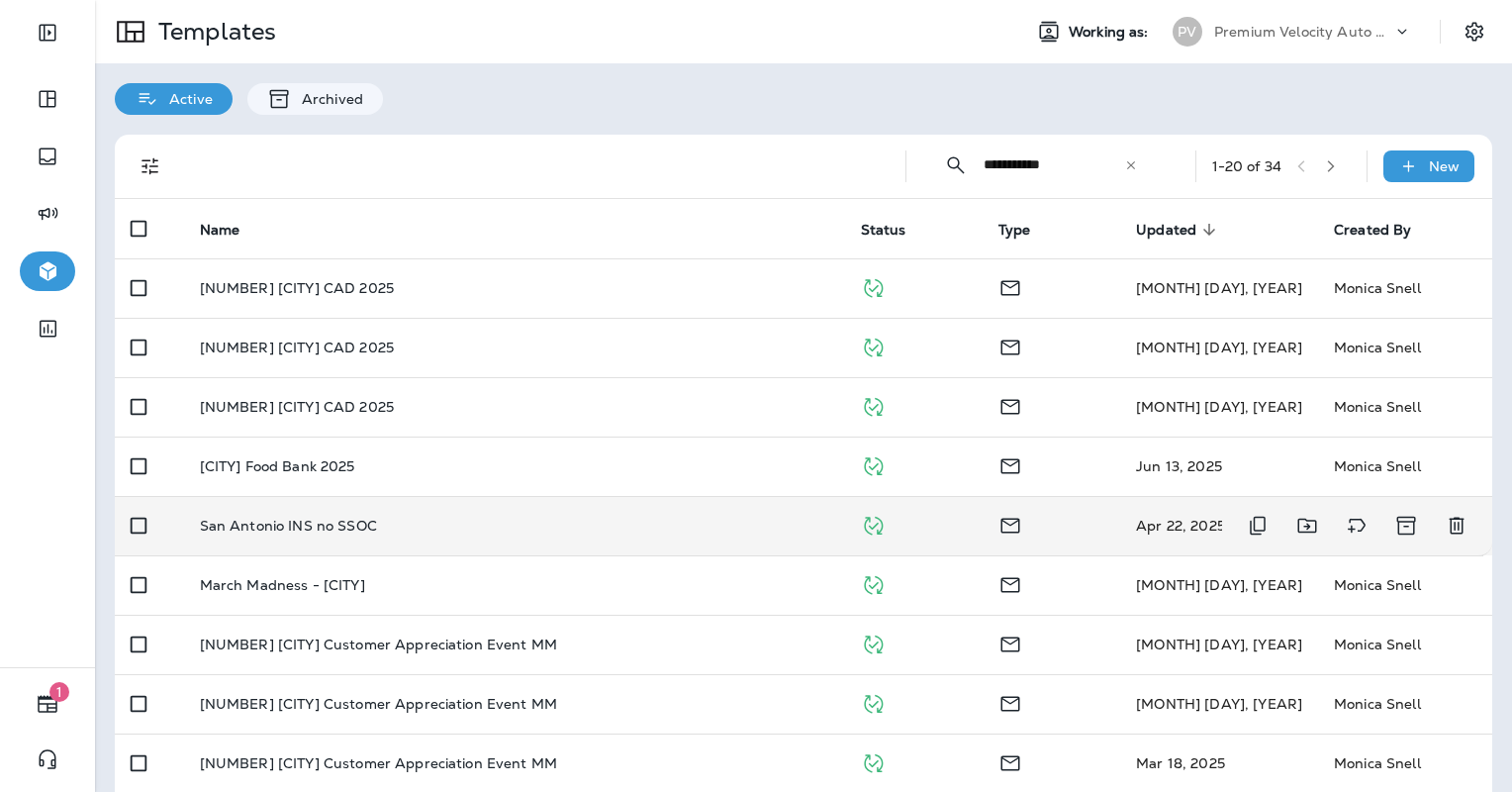 type on "**********" 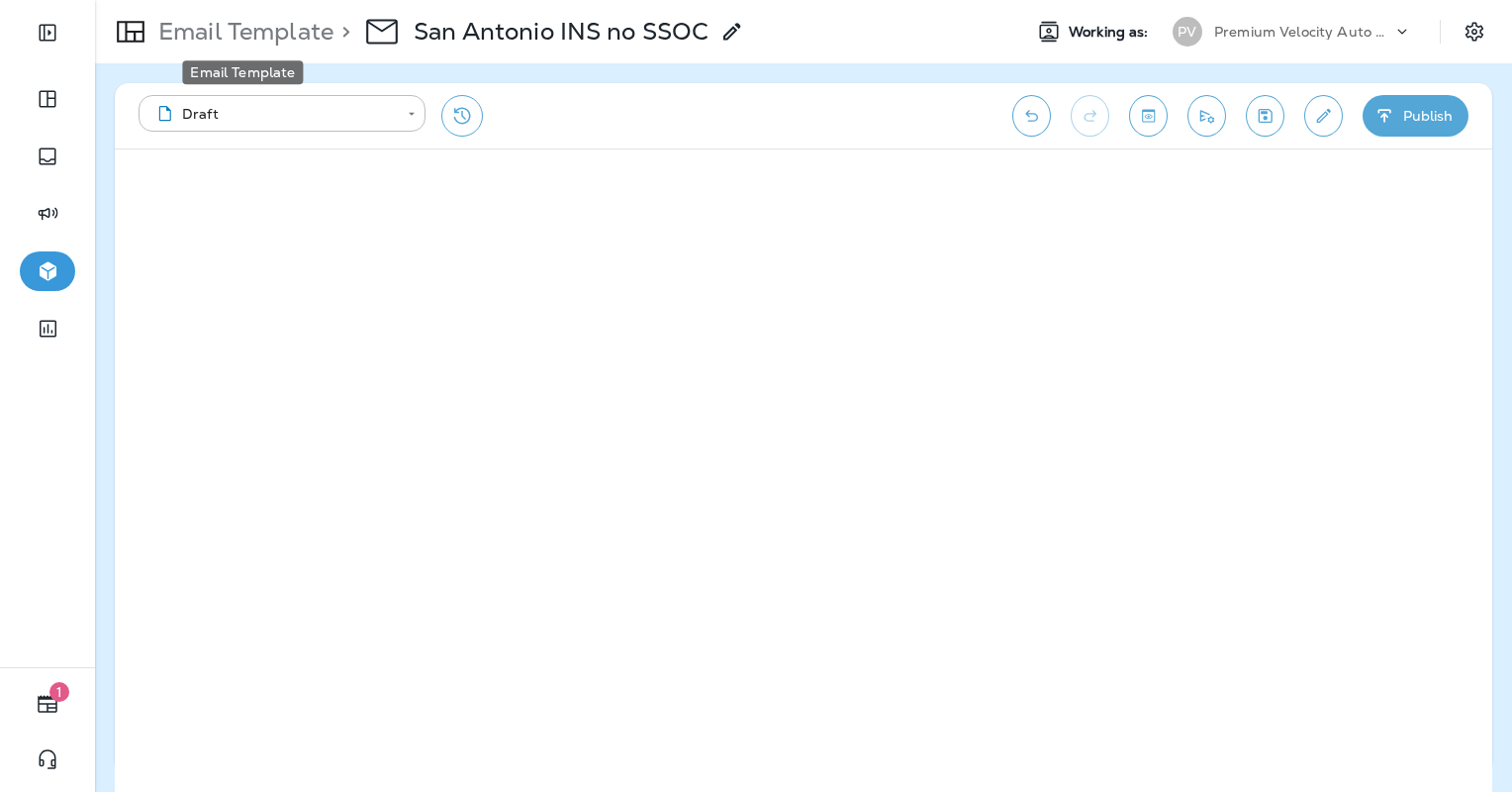 click on "Email Template" at bounding box center (241, 32) 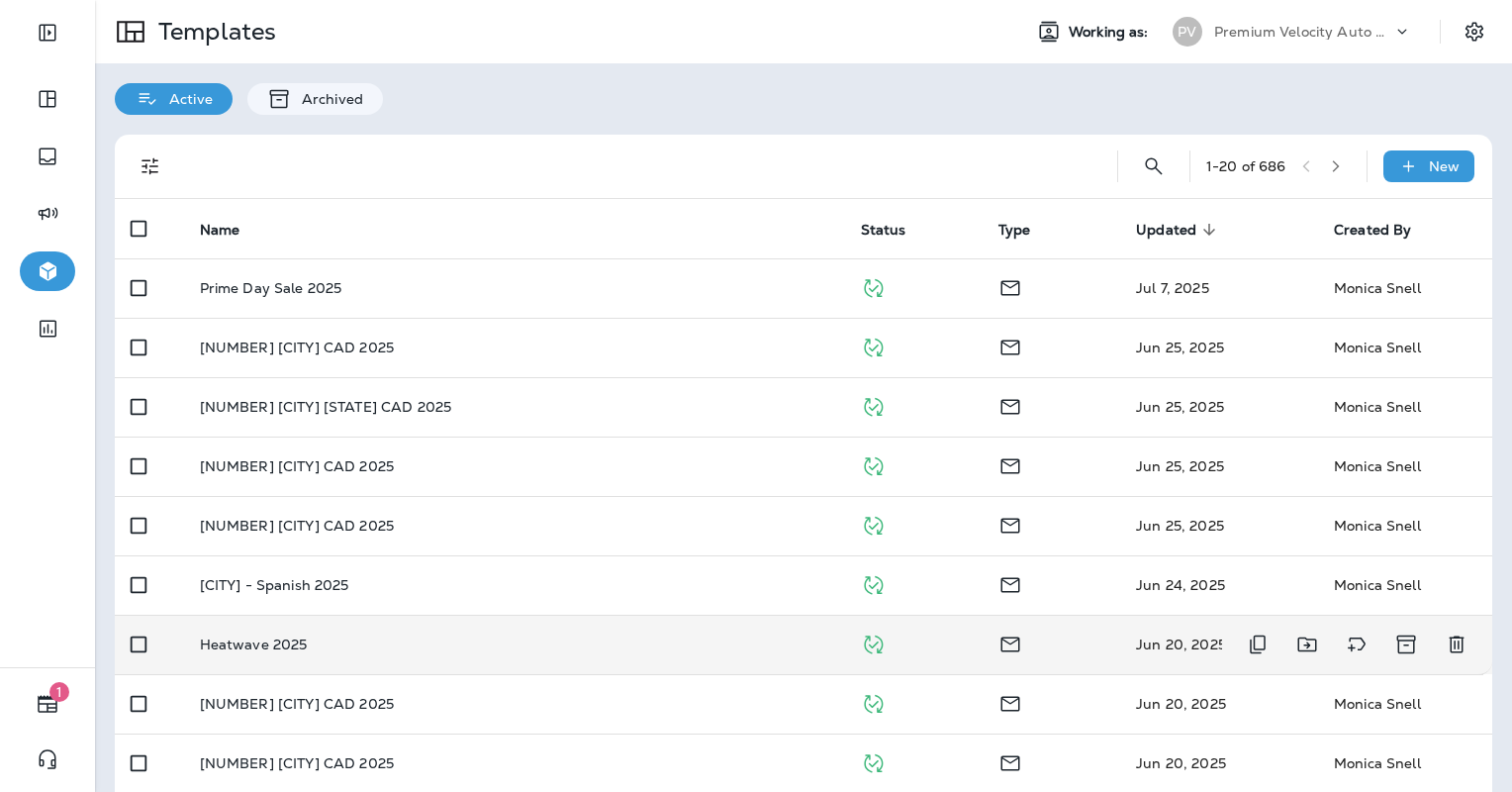 click on "Heatwave 2025" at bounding box center [515, 288] 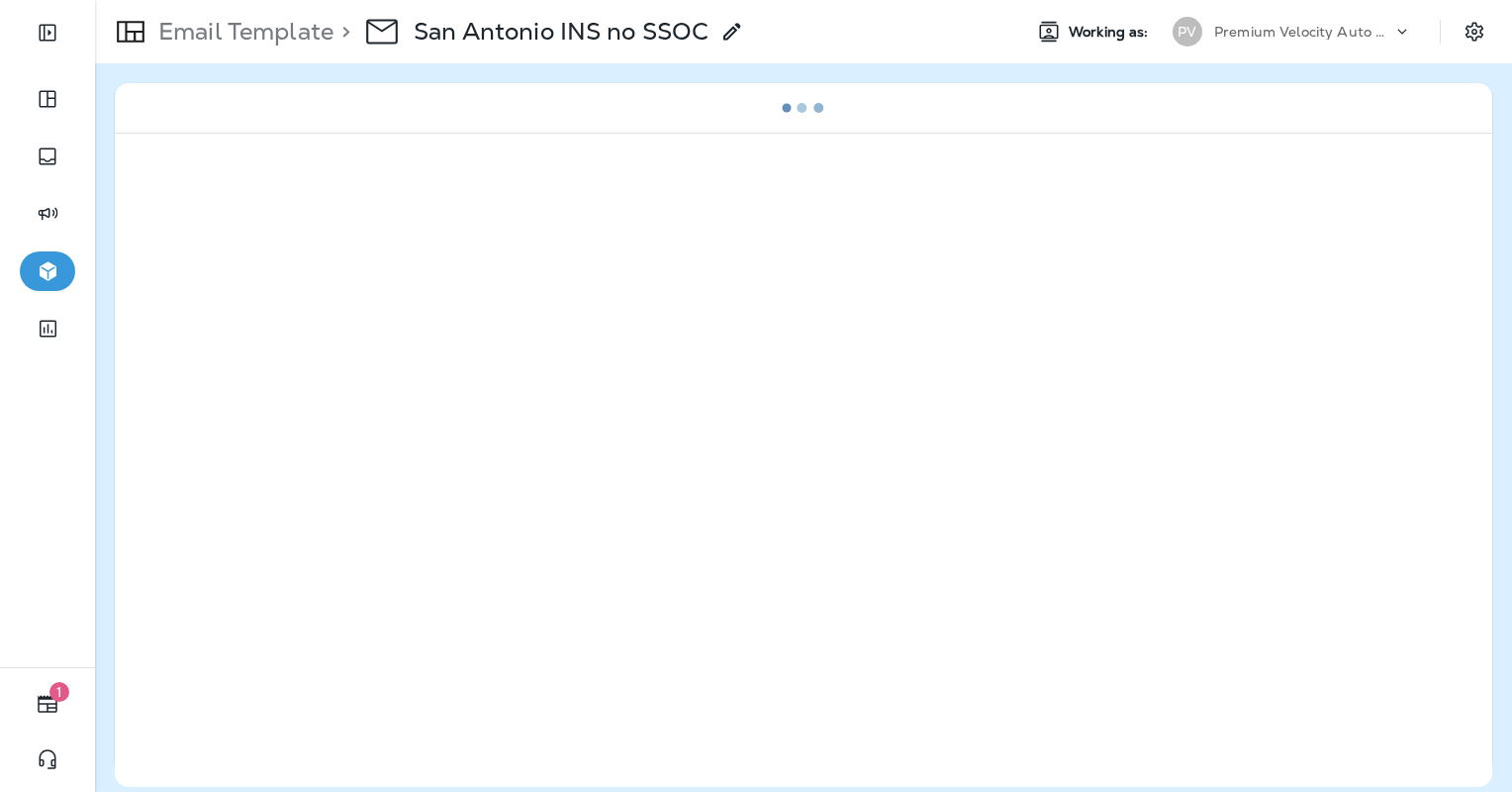 scroll, scrollTop: 0, scrollLeft: 0, axis: both 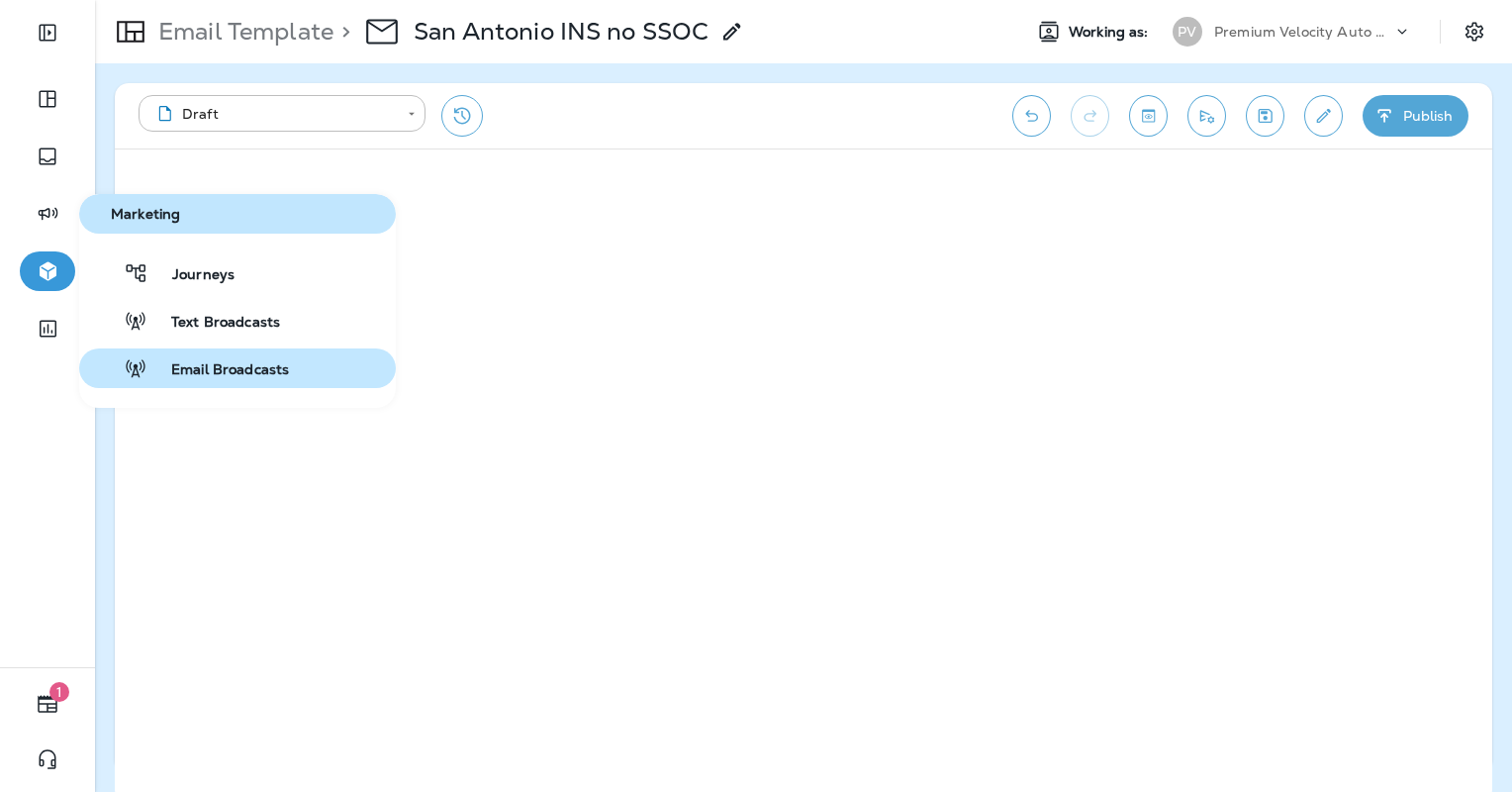 click on "Email Broadcasts" at bounding box center (191, 275) 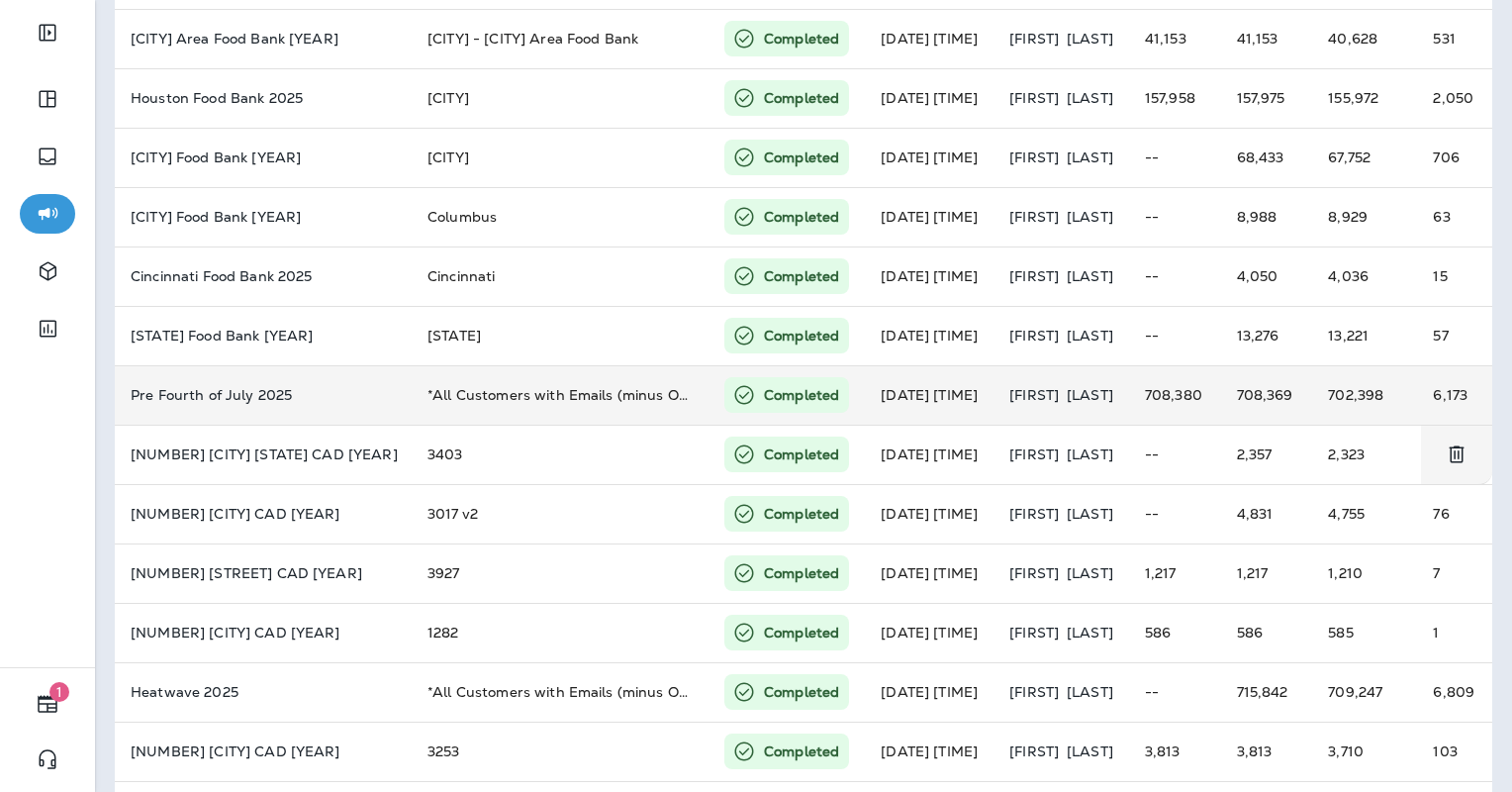 scroll, scrollTop: 594, scrollLeft: 0, axis: vertical 